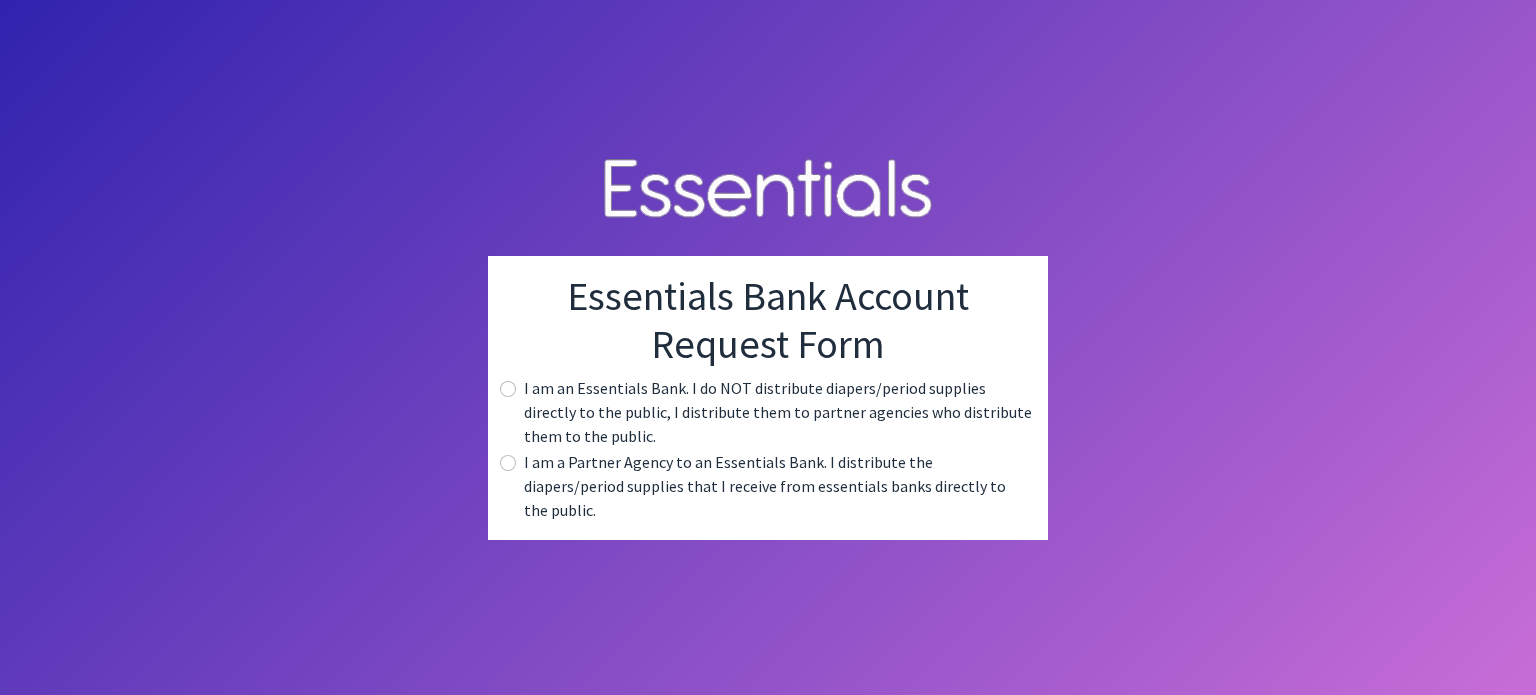 scroll, scrollTop: 0, scrollLeft: 0, axis: both 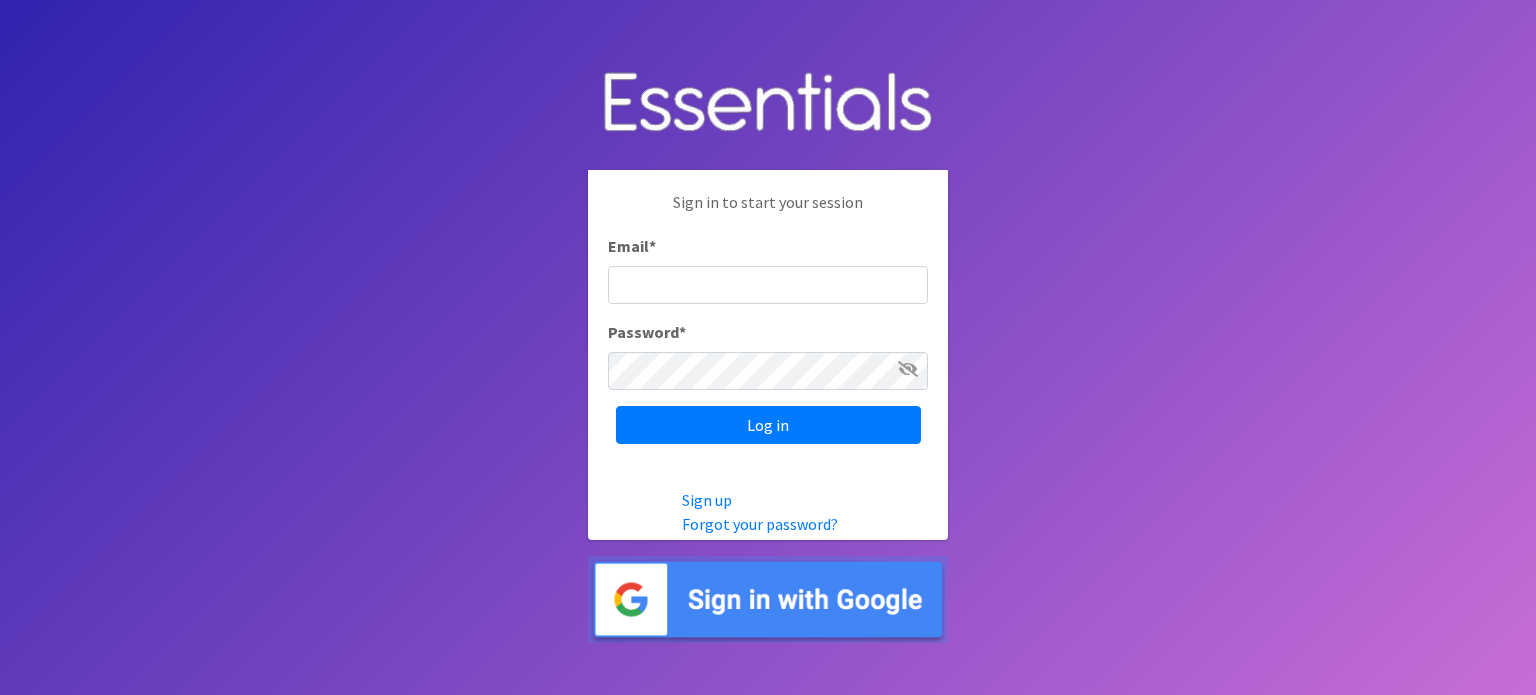 click on "Email  *" at bounding box center [768, 285] 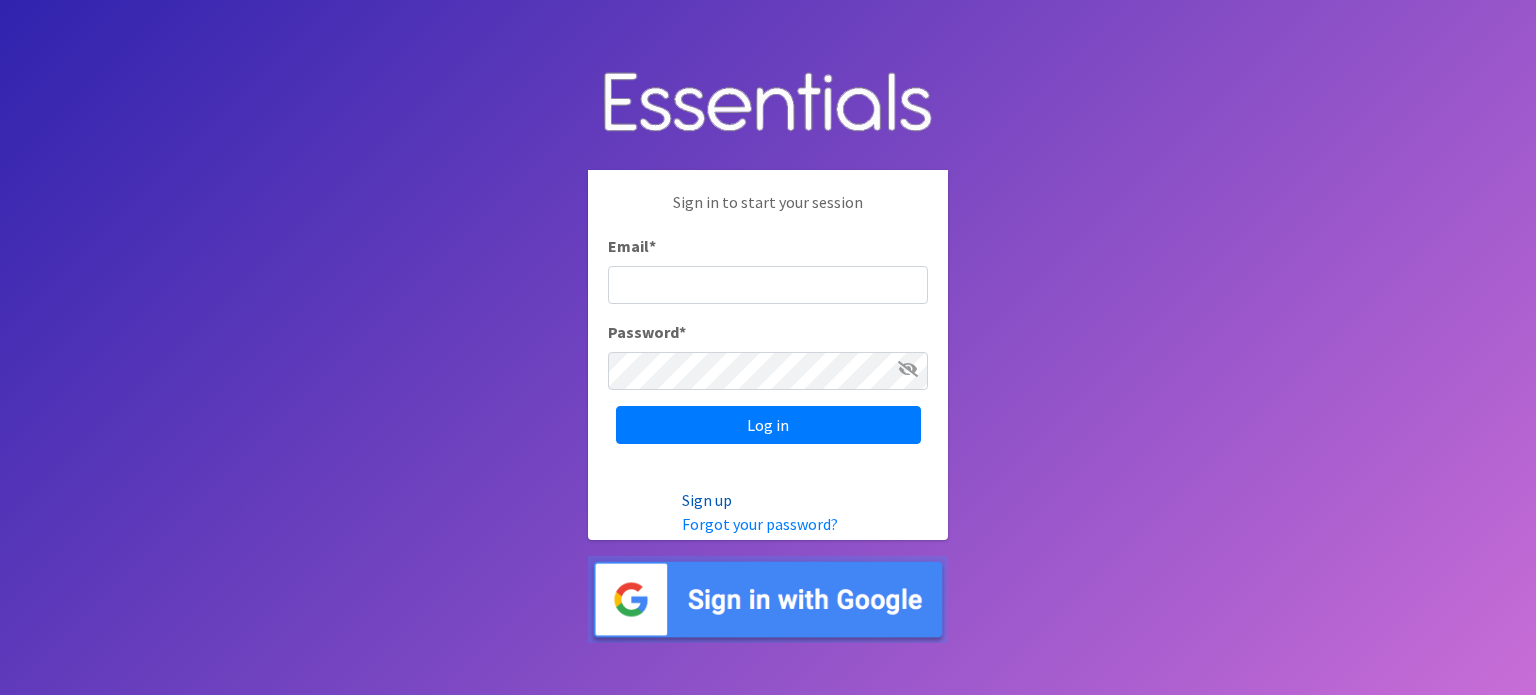 click on "Sign up" at bounding box center [707, 500] 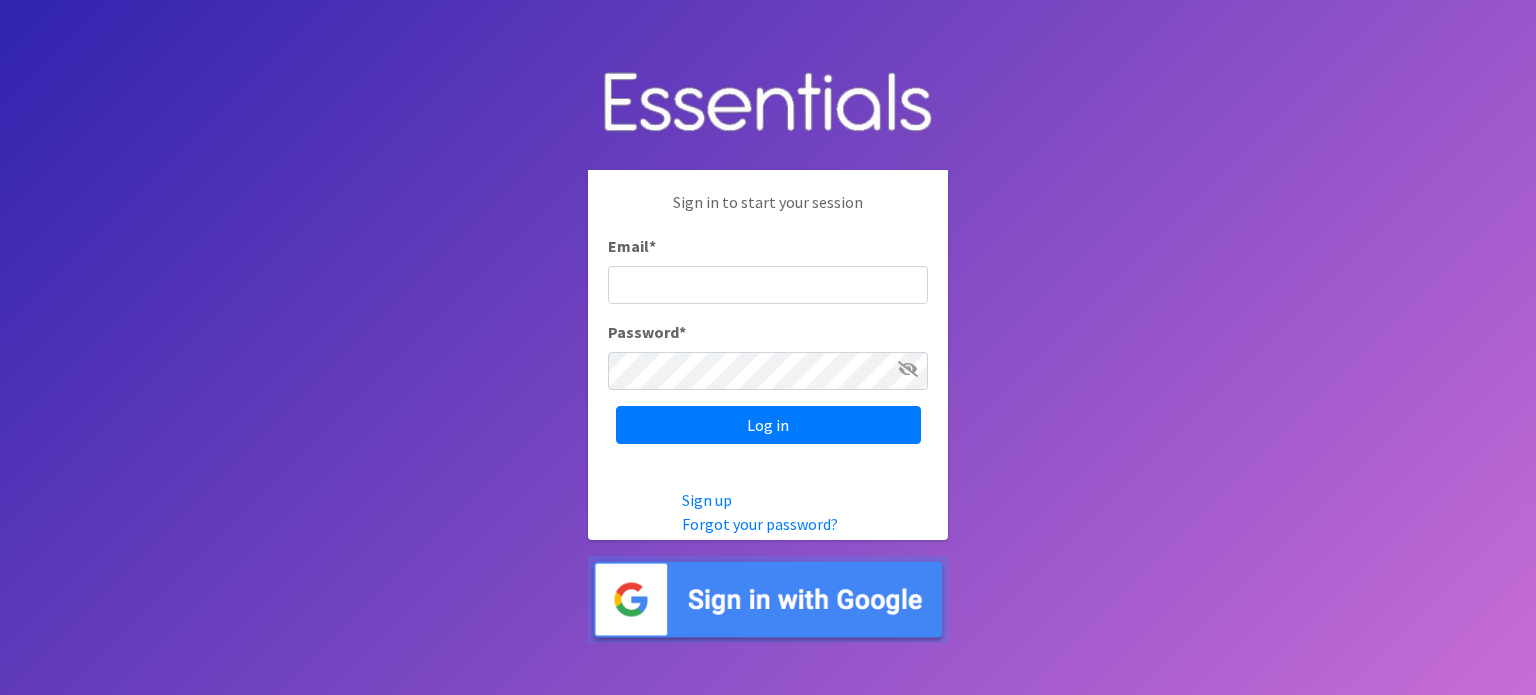 click at bounding box center (768, 599) 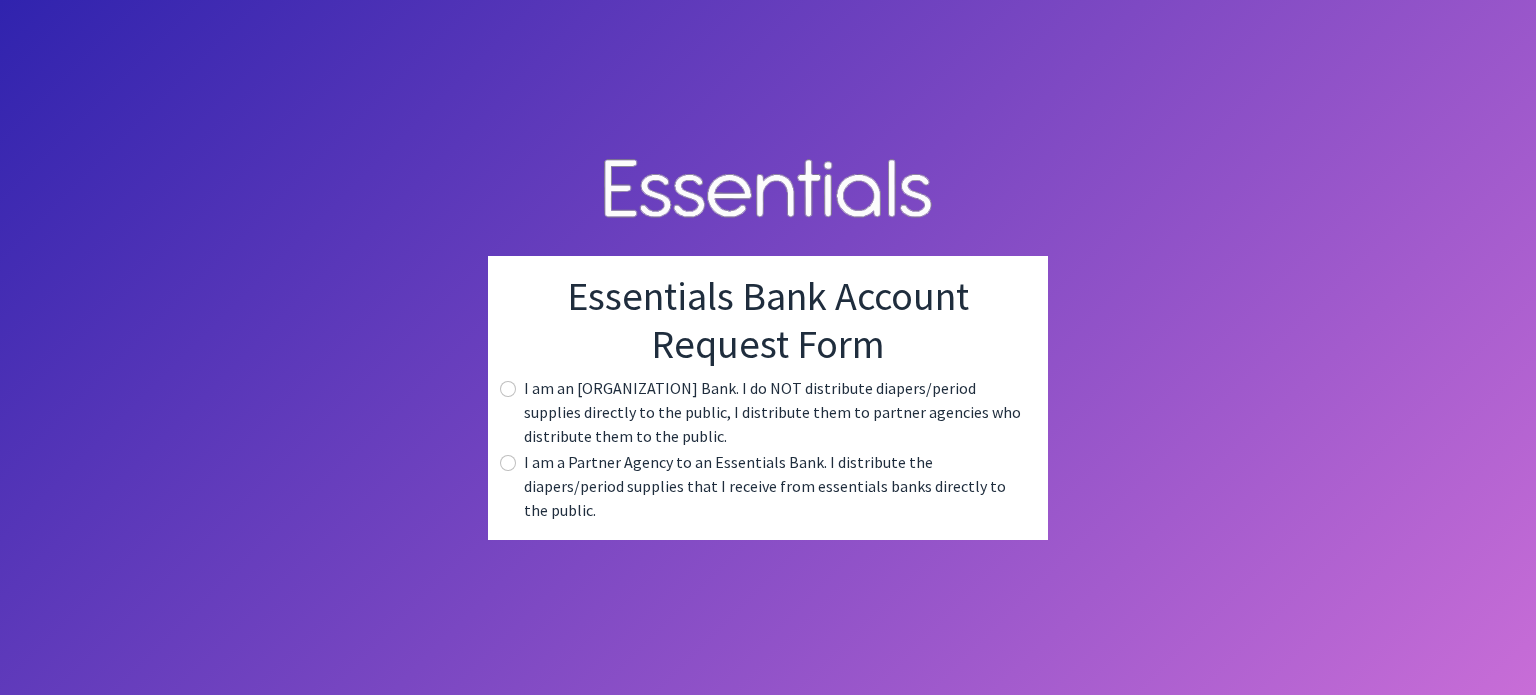 scroll, scrollTop: 0, scrollLeft: 0, axis: both 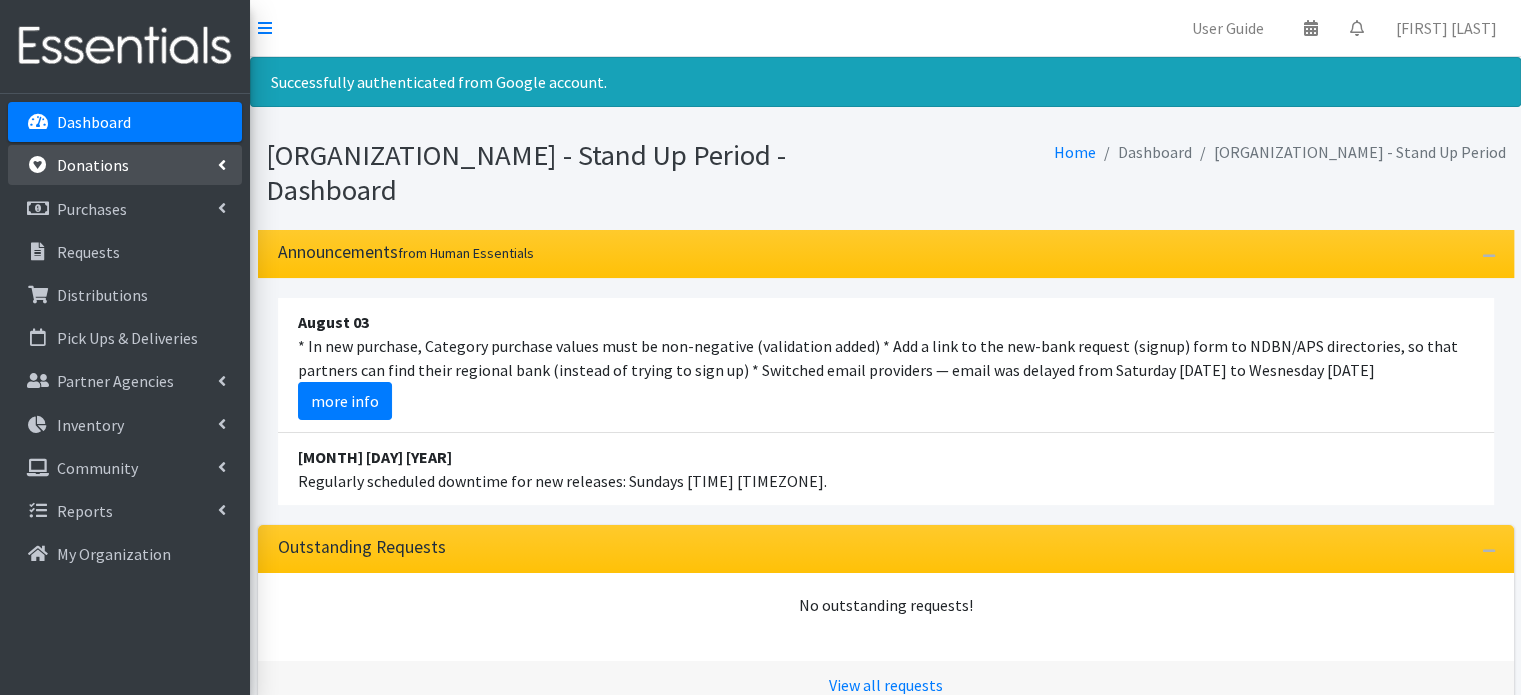 click on "Donations" at bounding box center [125, 165] 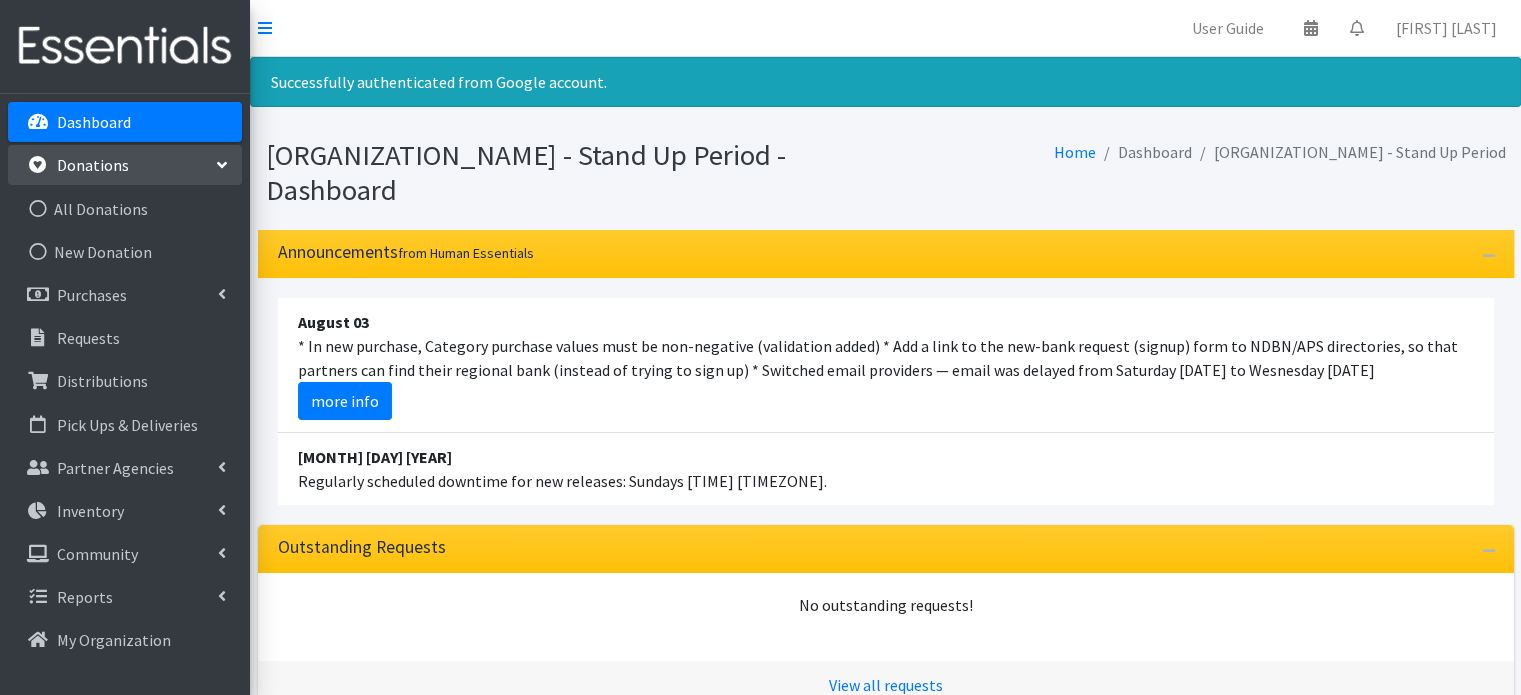 click on "Donations" at bounding box center [125, 165] 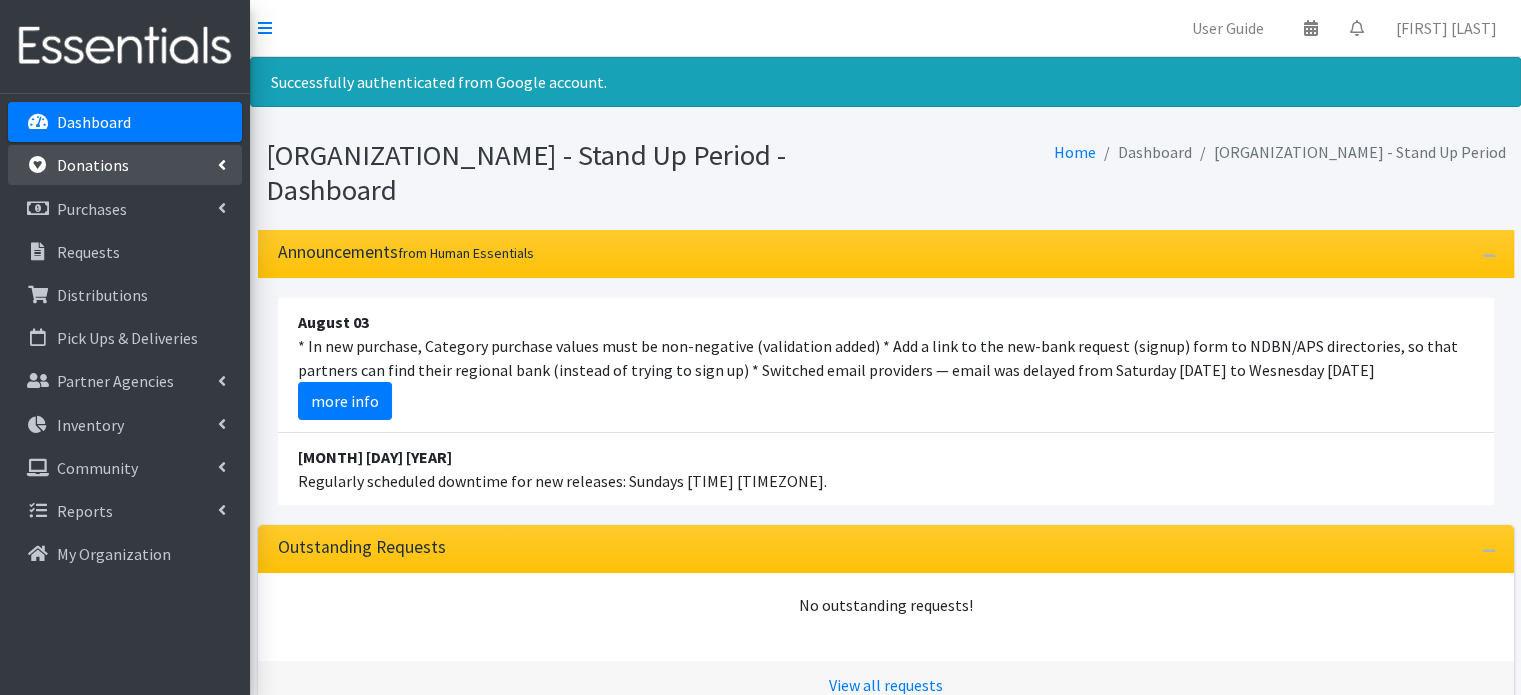 click at bounding box center [222, 165] 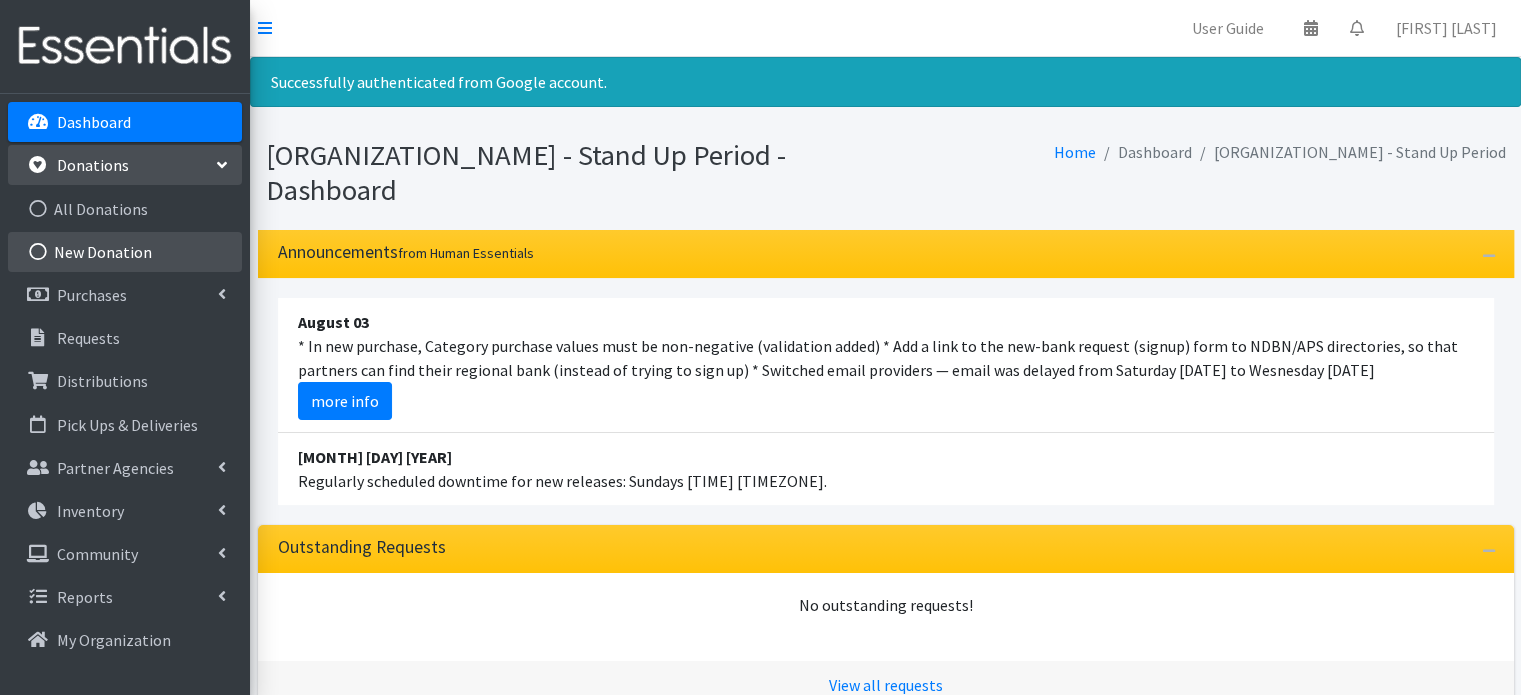 click at bounding box center [38, 252] 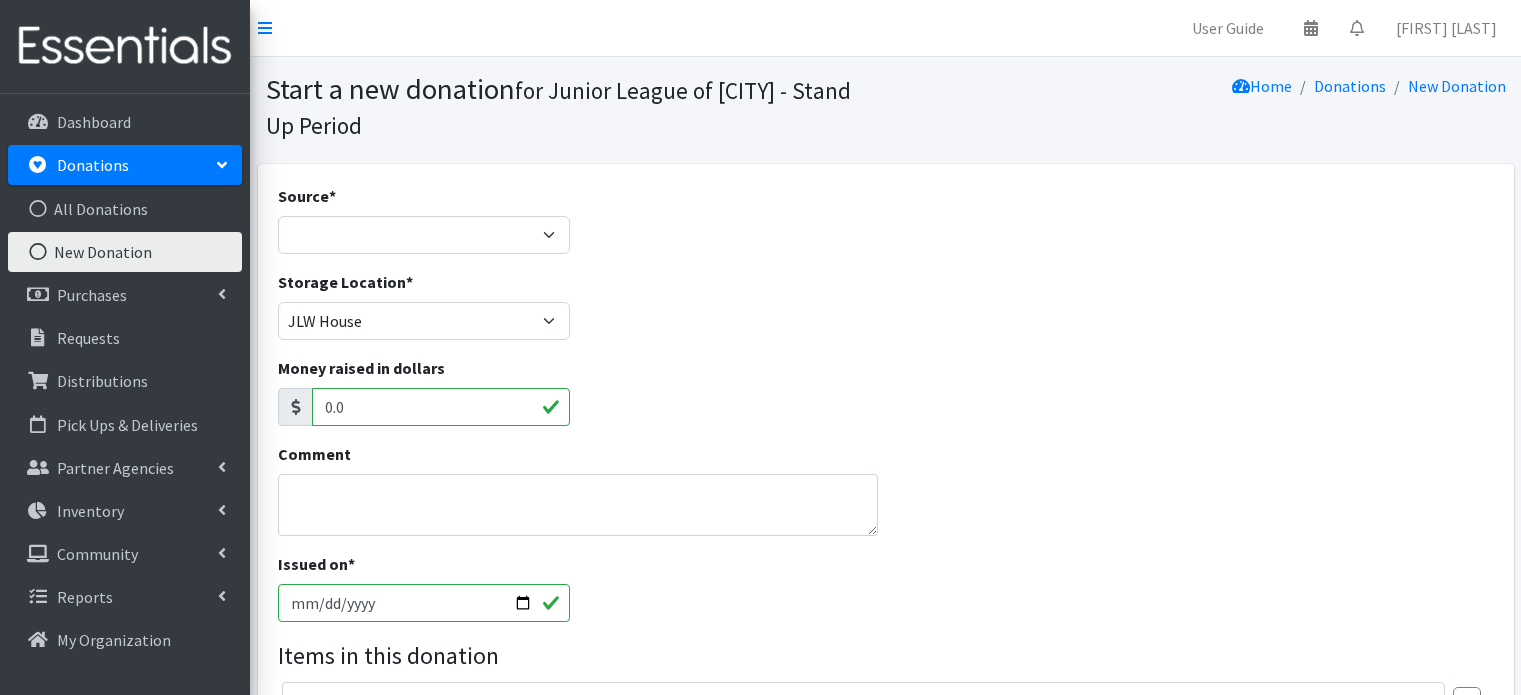 scroll, scrollTop: 0, scrollLeft: 0, axis: both 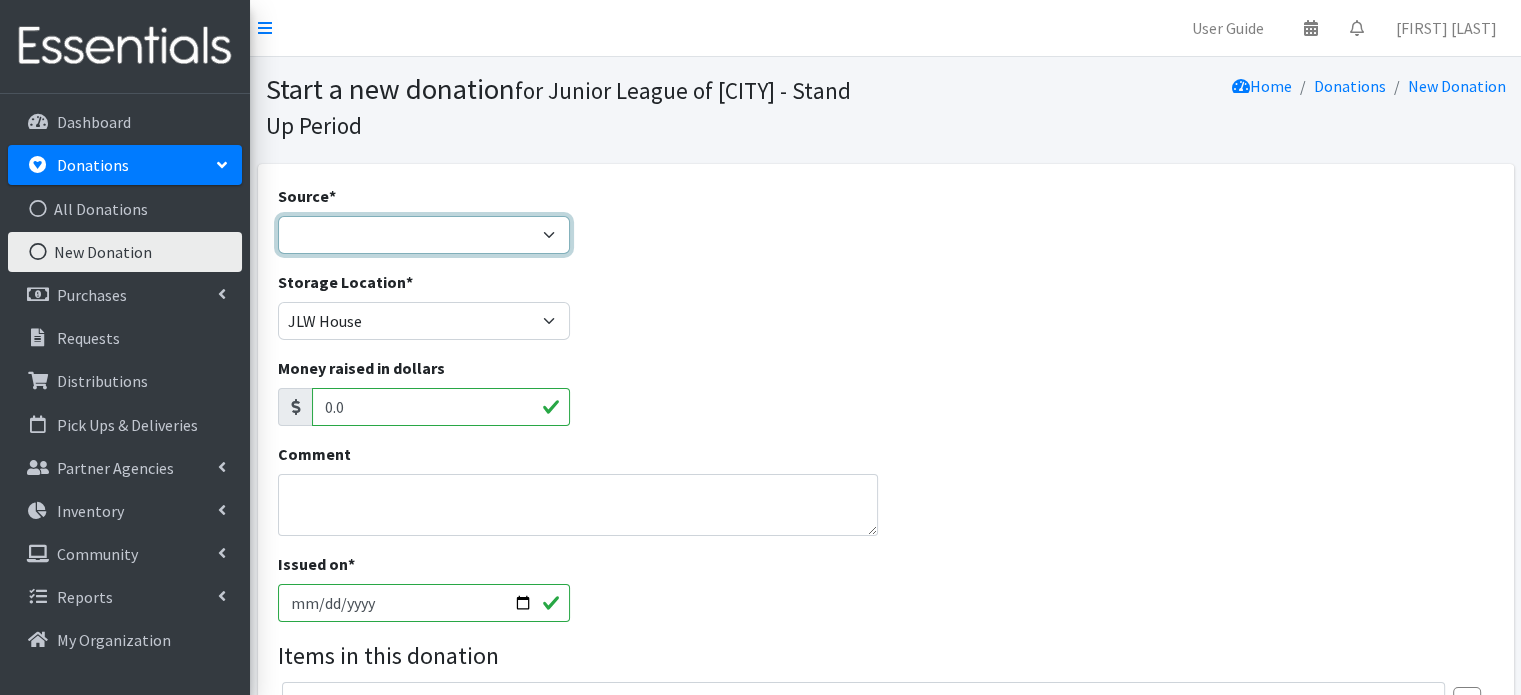 click on "Product Drive
Manufacturer
Donation Site
Misc. Donation" at bounding box center [424, 235] 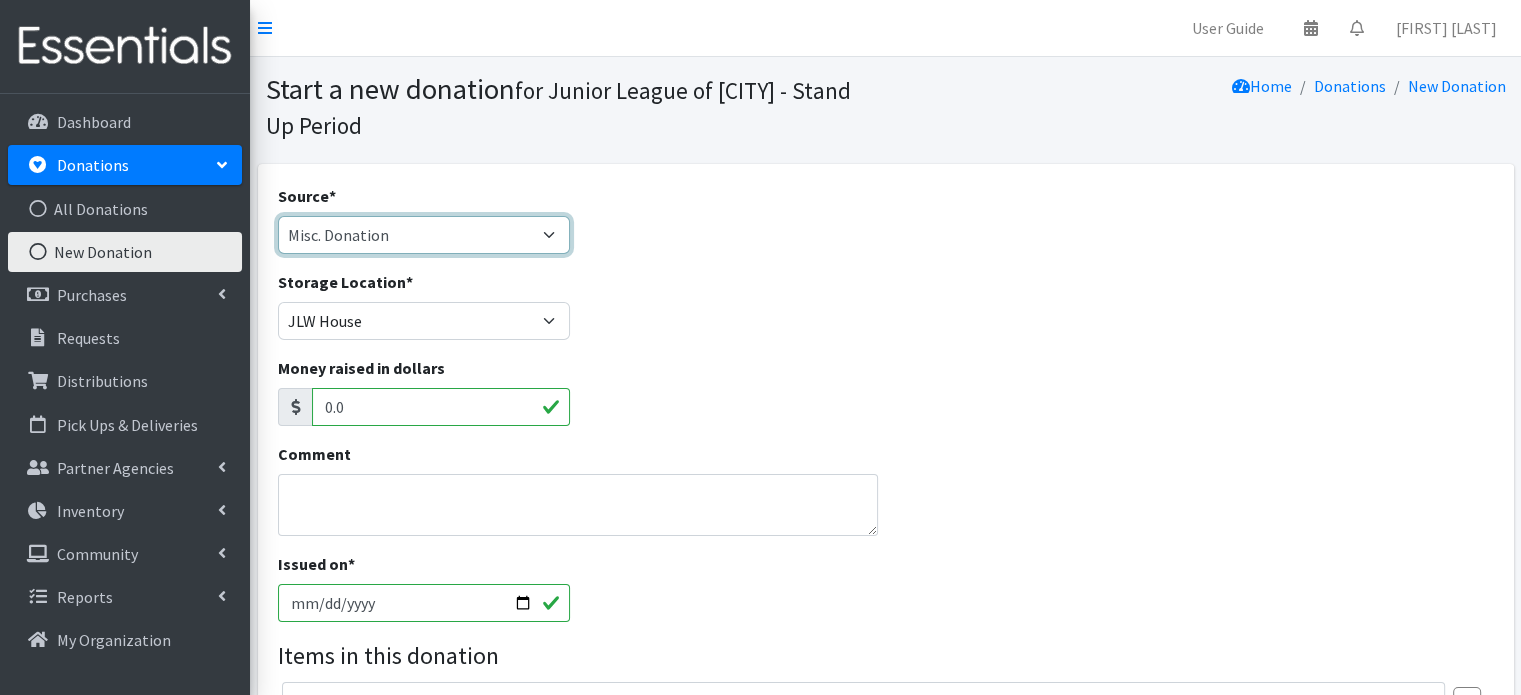 click on "Product Drive
Manufacturer
Donation Site
Misc. Donation" at bounding box center [424, 235] 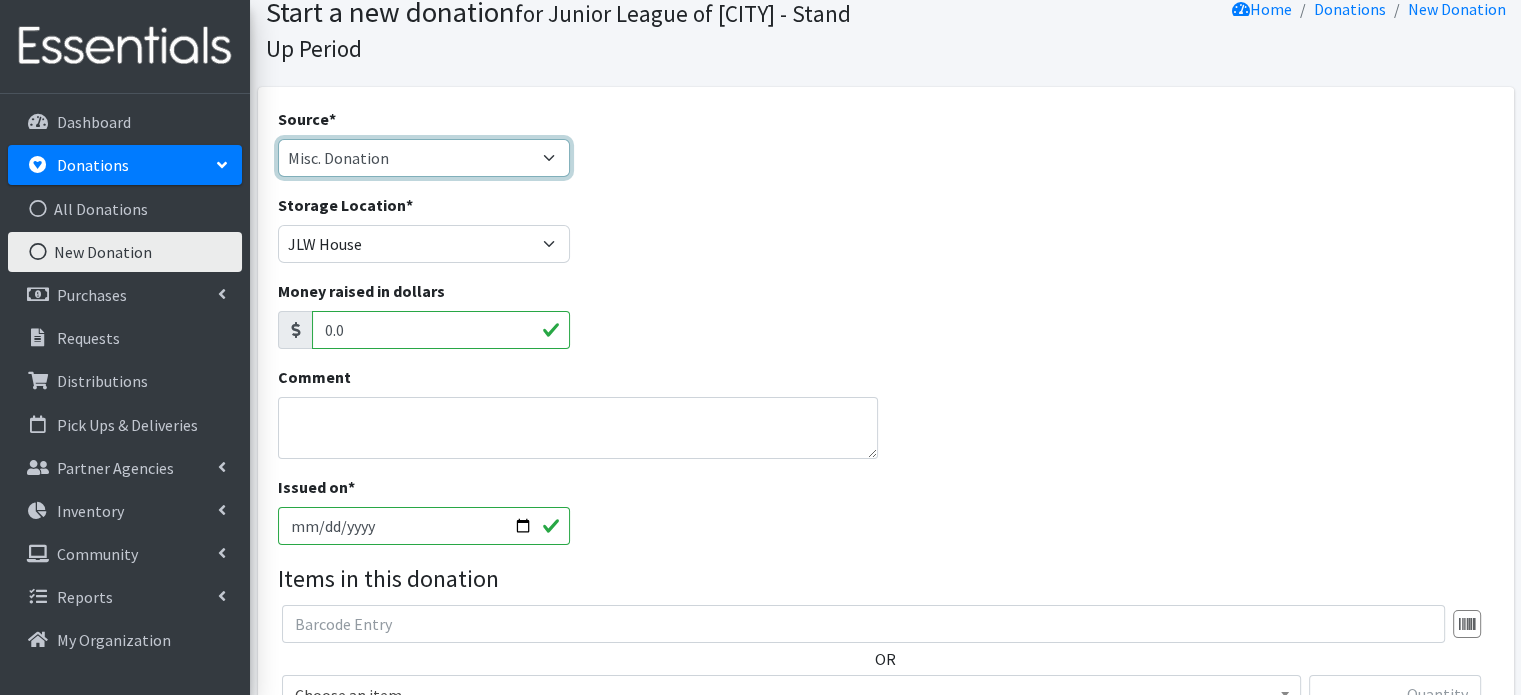 scroll, scrollTop: 200, scrollLeft: 0, axis: vertical 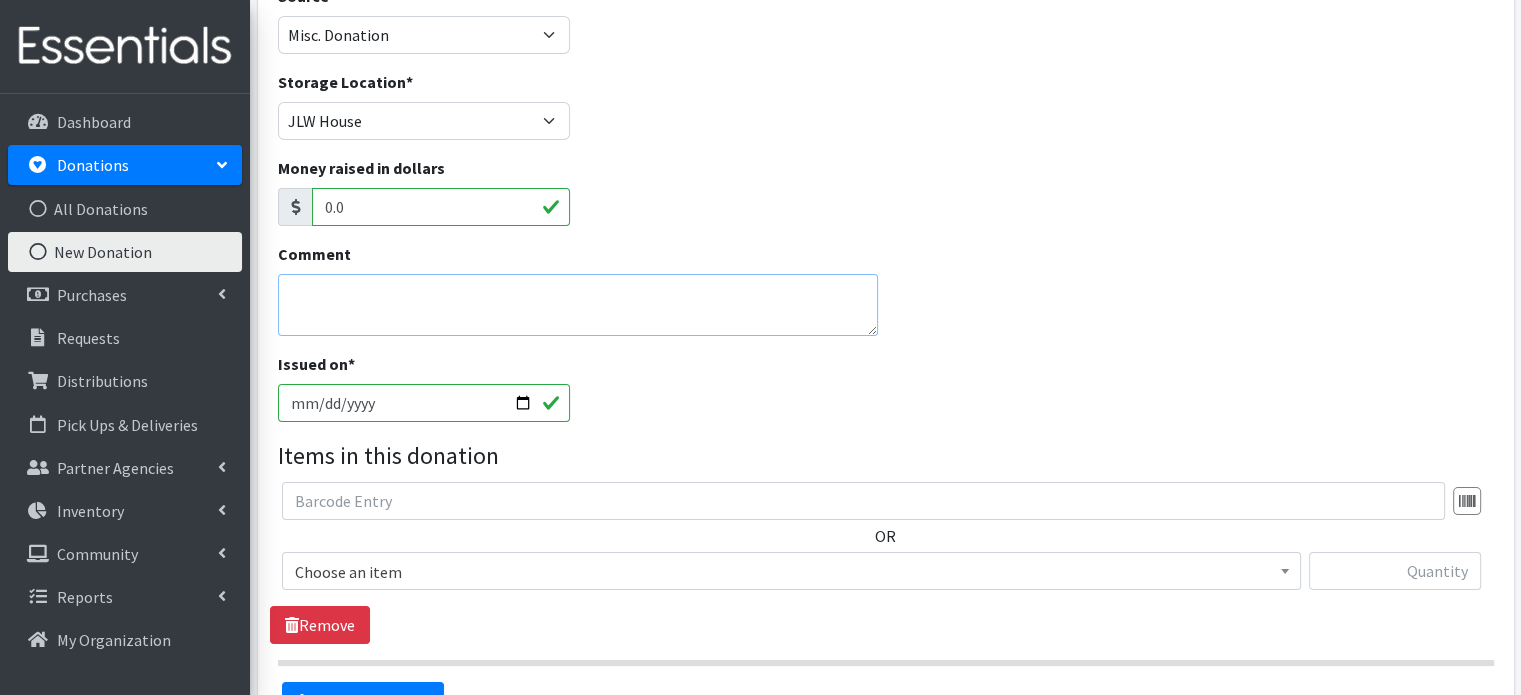click on "Comment" at bounding box center (578, 305) 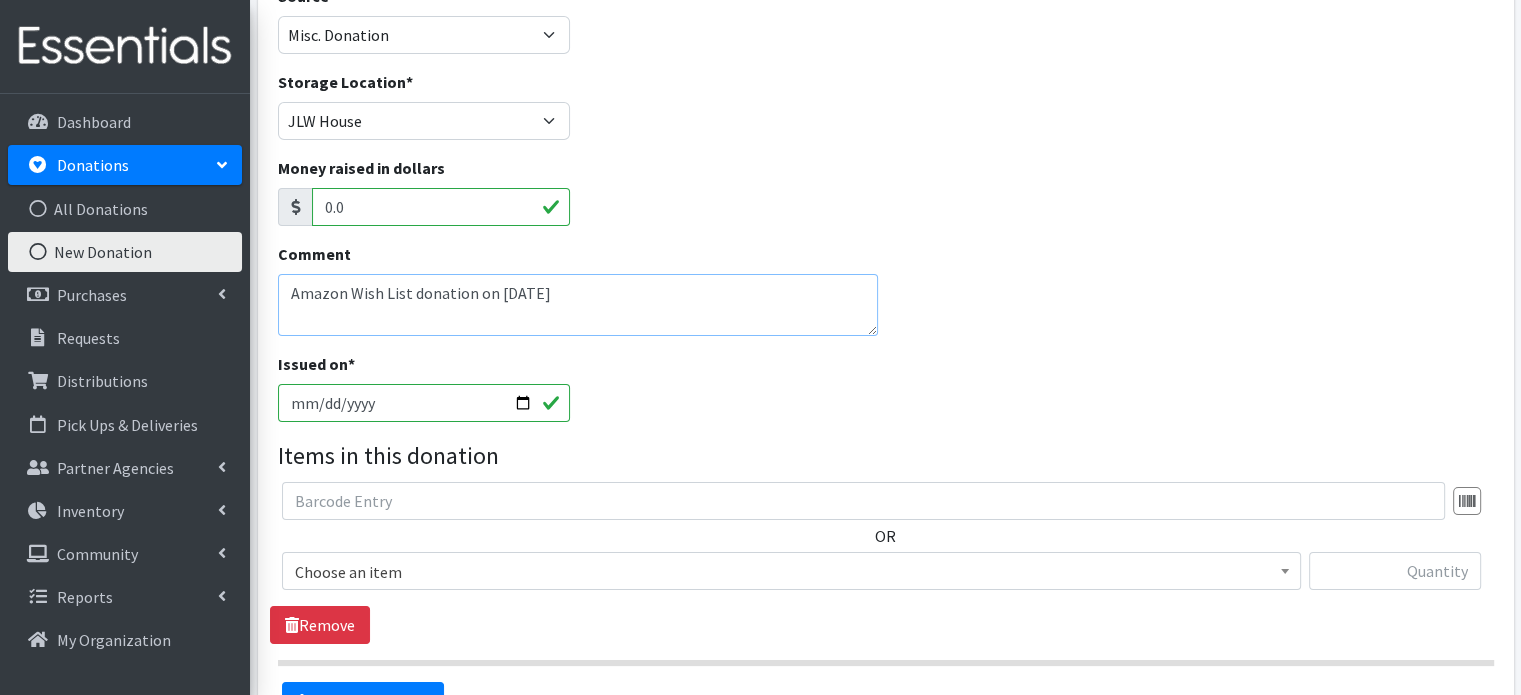 type on "Amazon Wish List donation on 7/15/25" 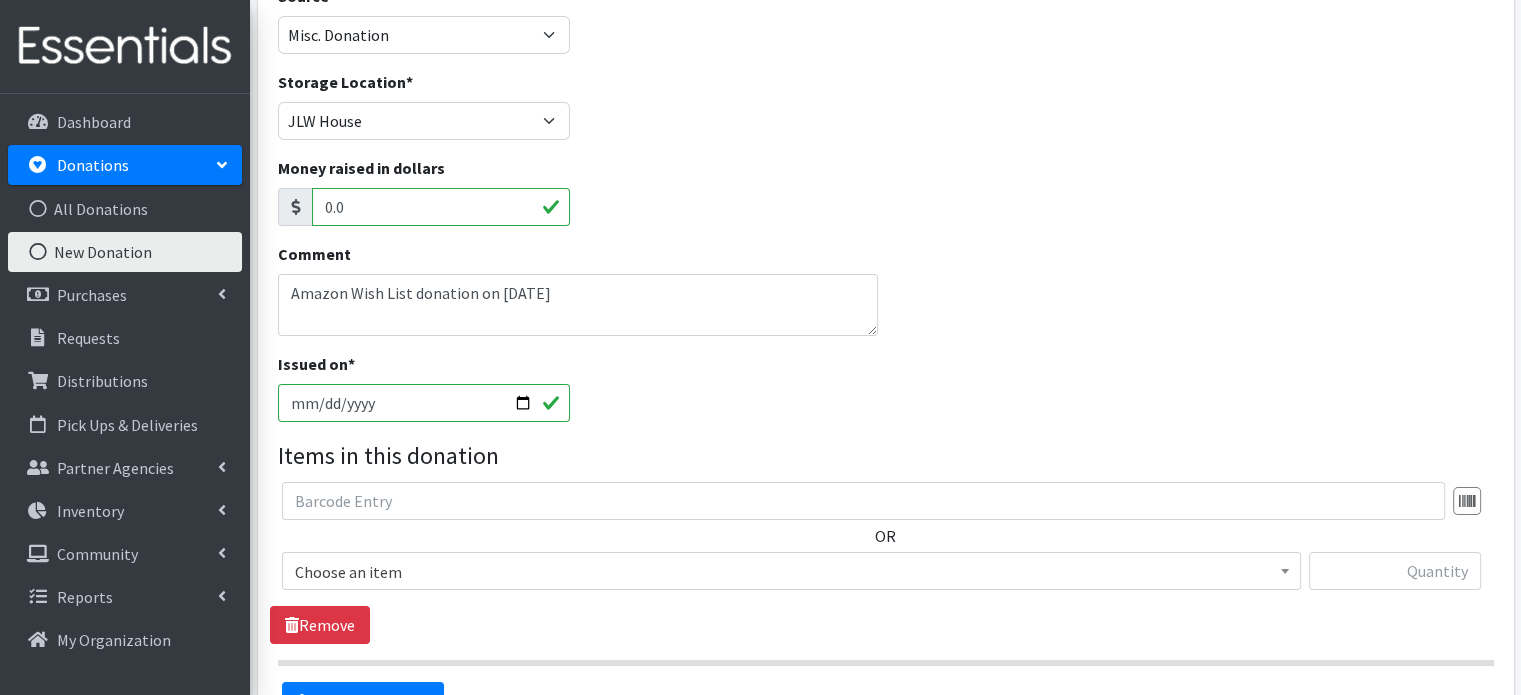 click on "2025-08-03" at bounding box center [424, 403] 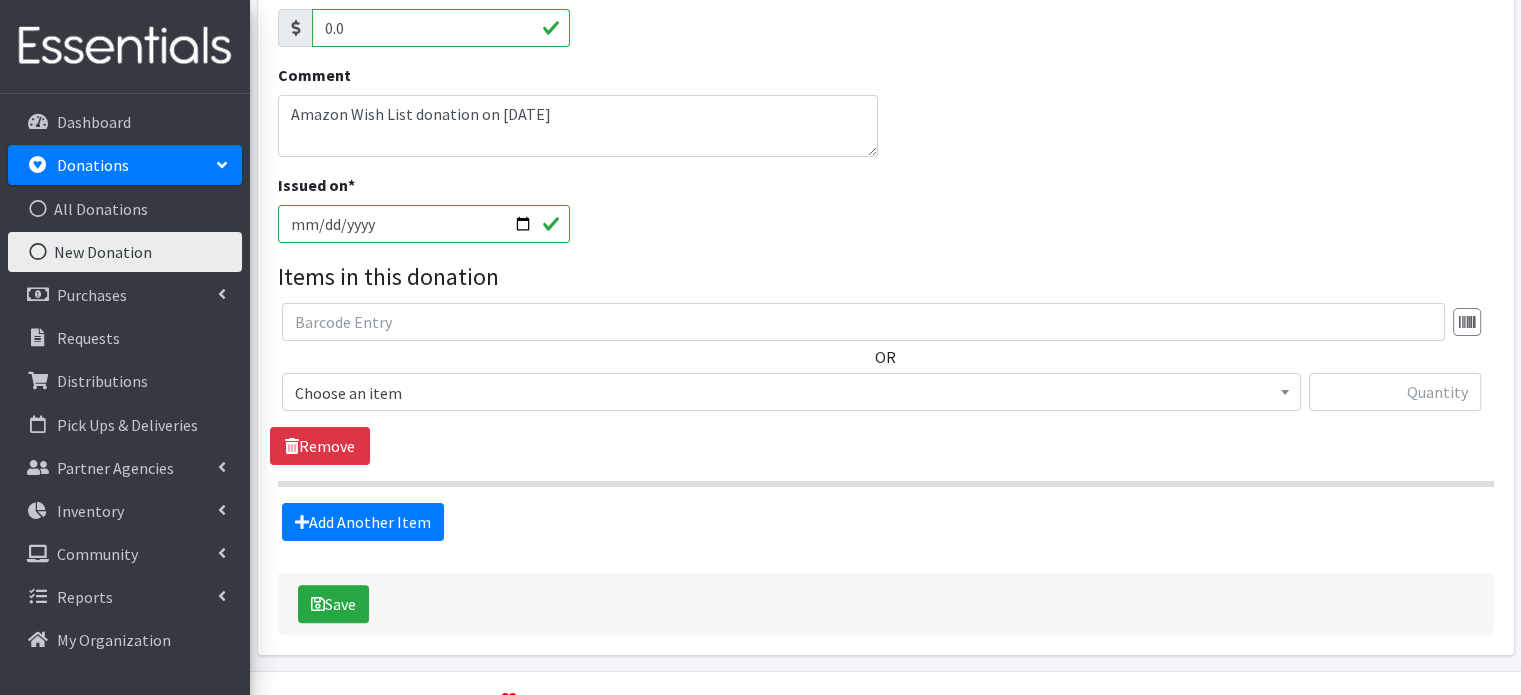 scroll, scrollTop: 400, scrollLeft: 0, axis: vertical 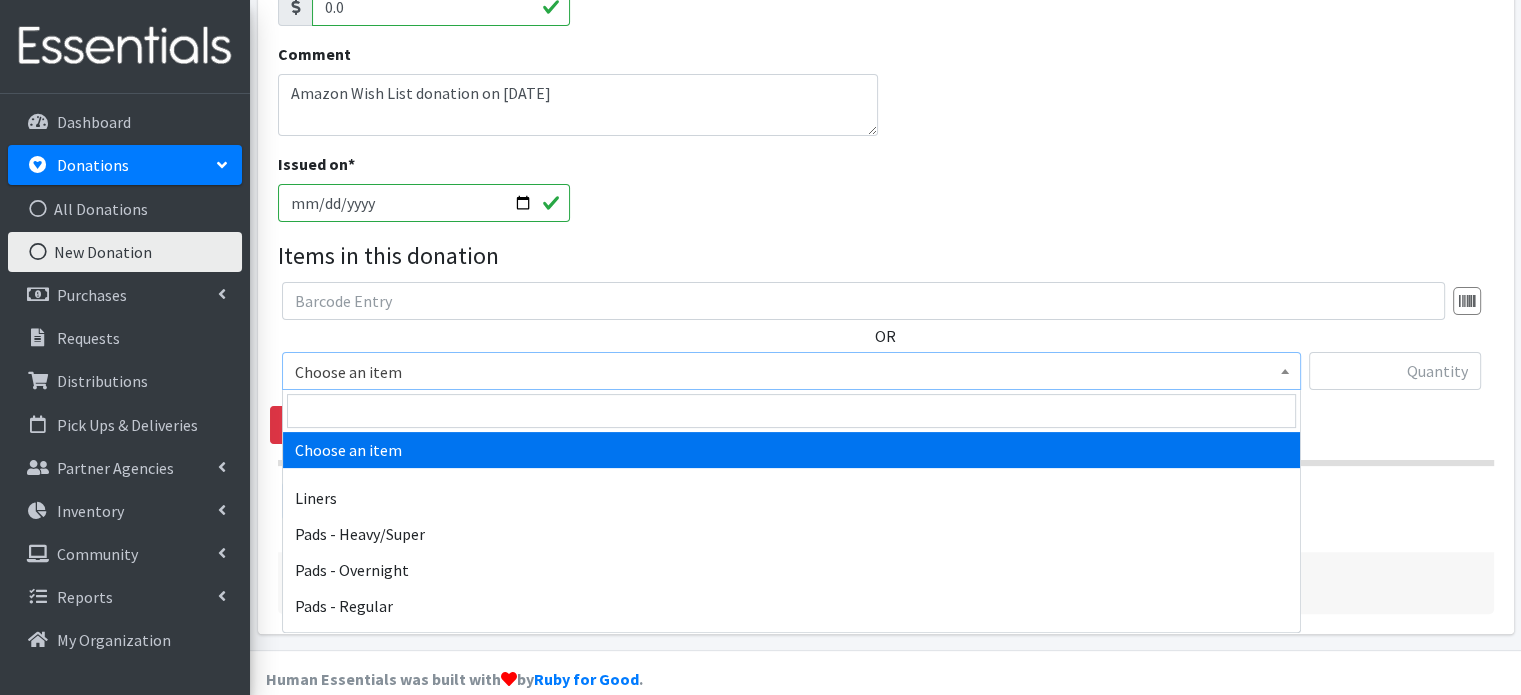 click on "Choose an item" at bounding box center [791, 372] 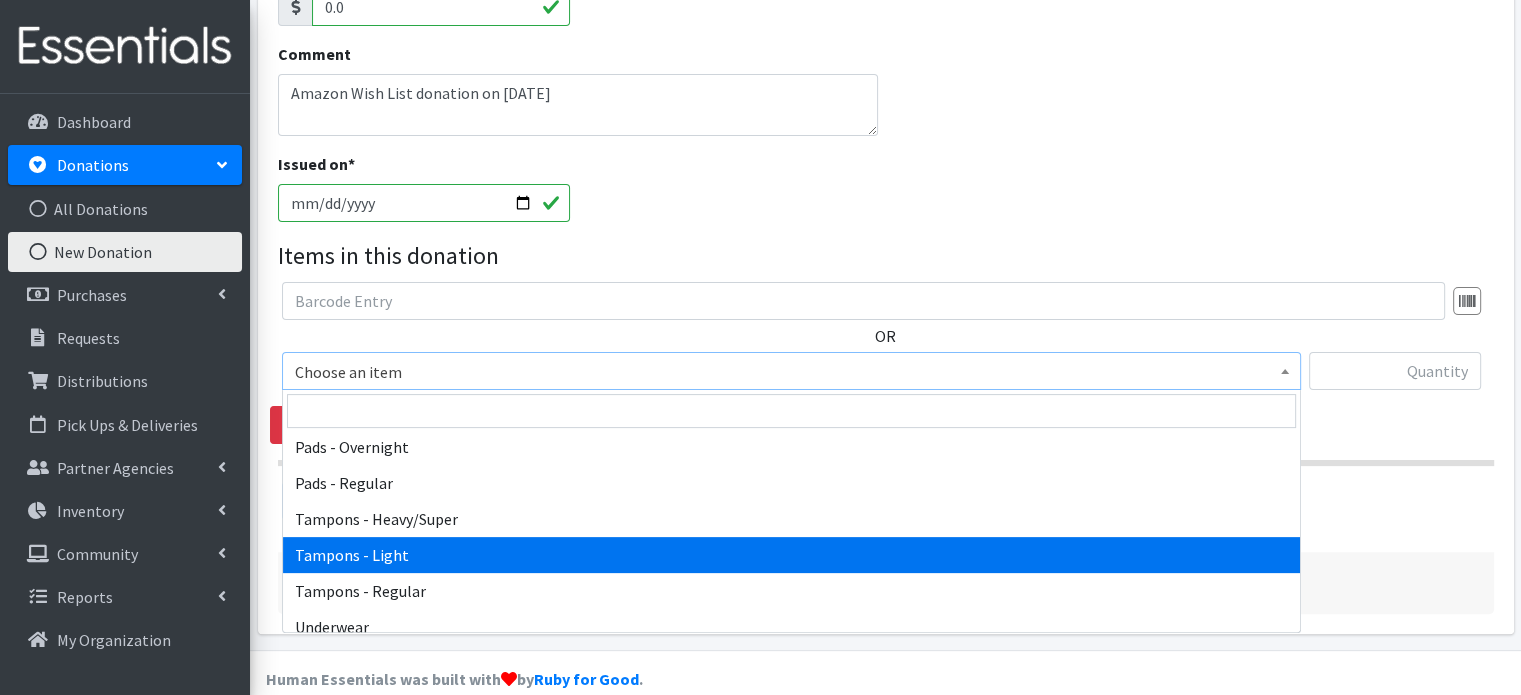 scroll, scrollTop: 136, scrollLeft: 0, axis: vertical 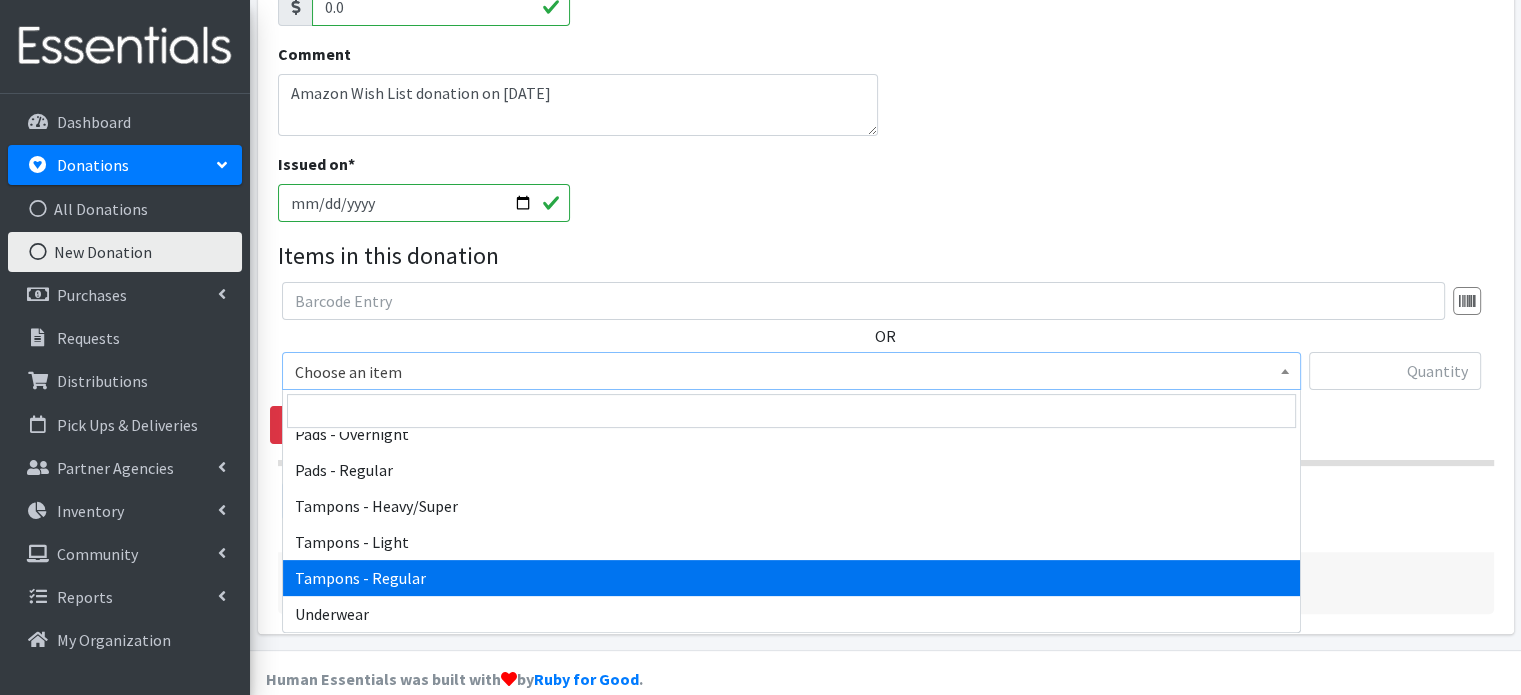 select on "6759" 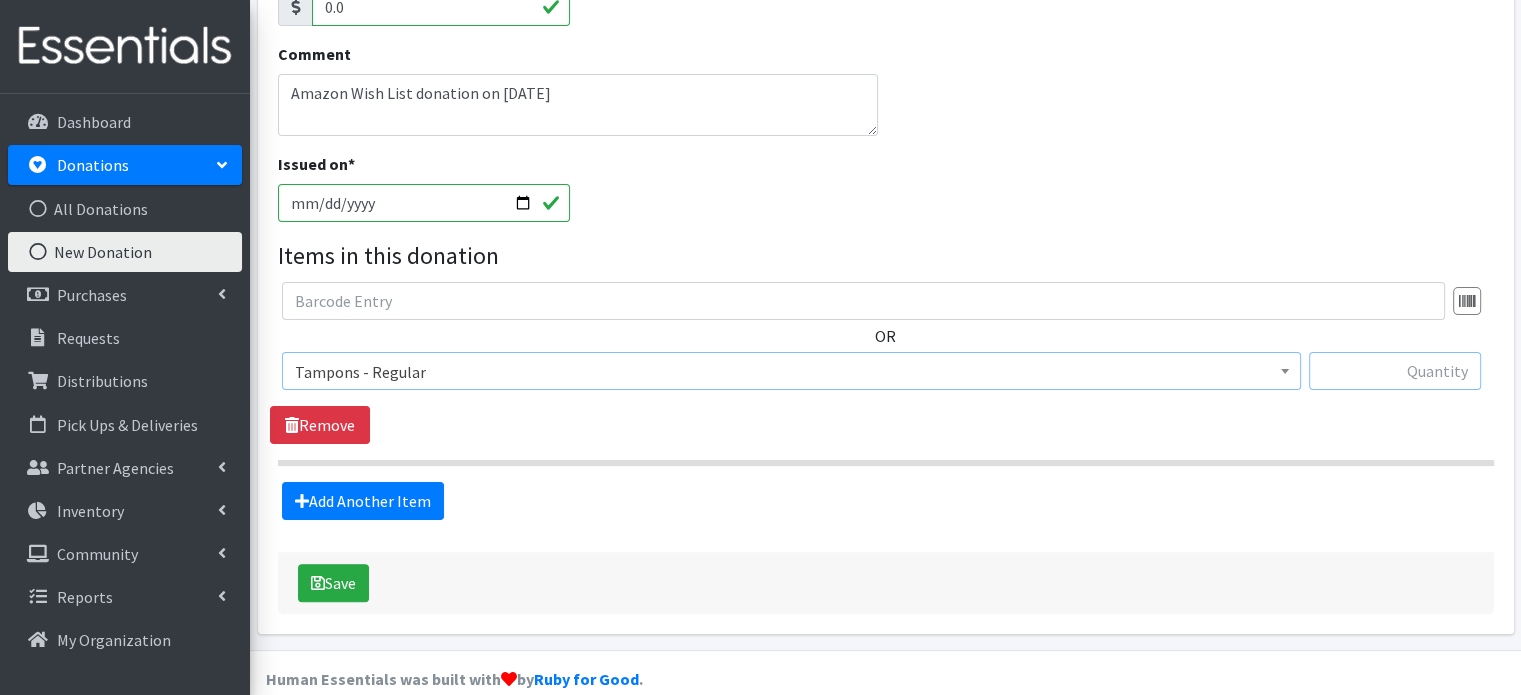 click at bounding box center [1395, 371] 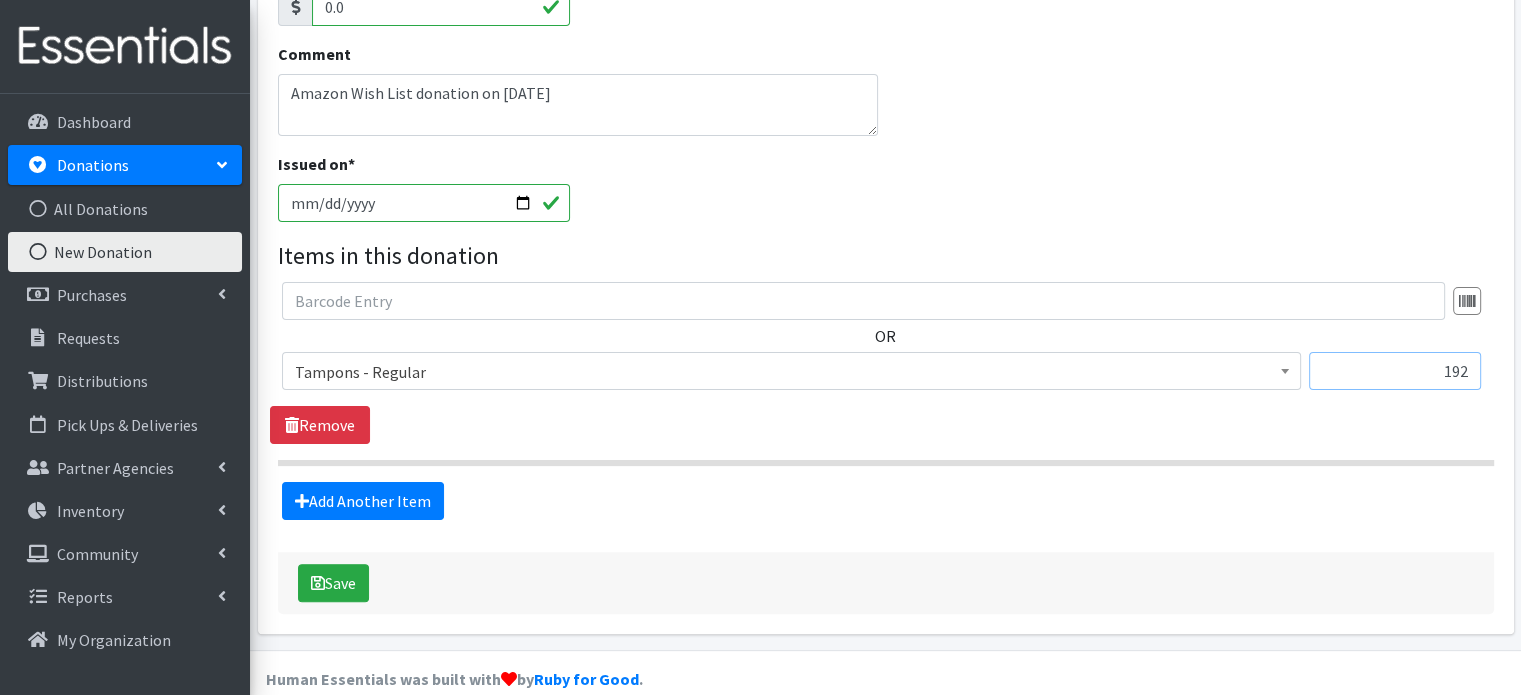 scroll, scrollTop: 428, scrollLeft: 0, axis: vertical 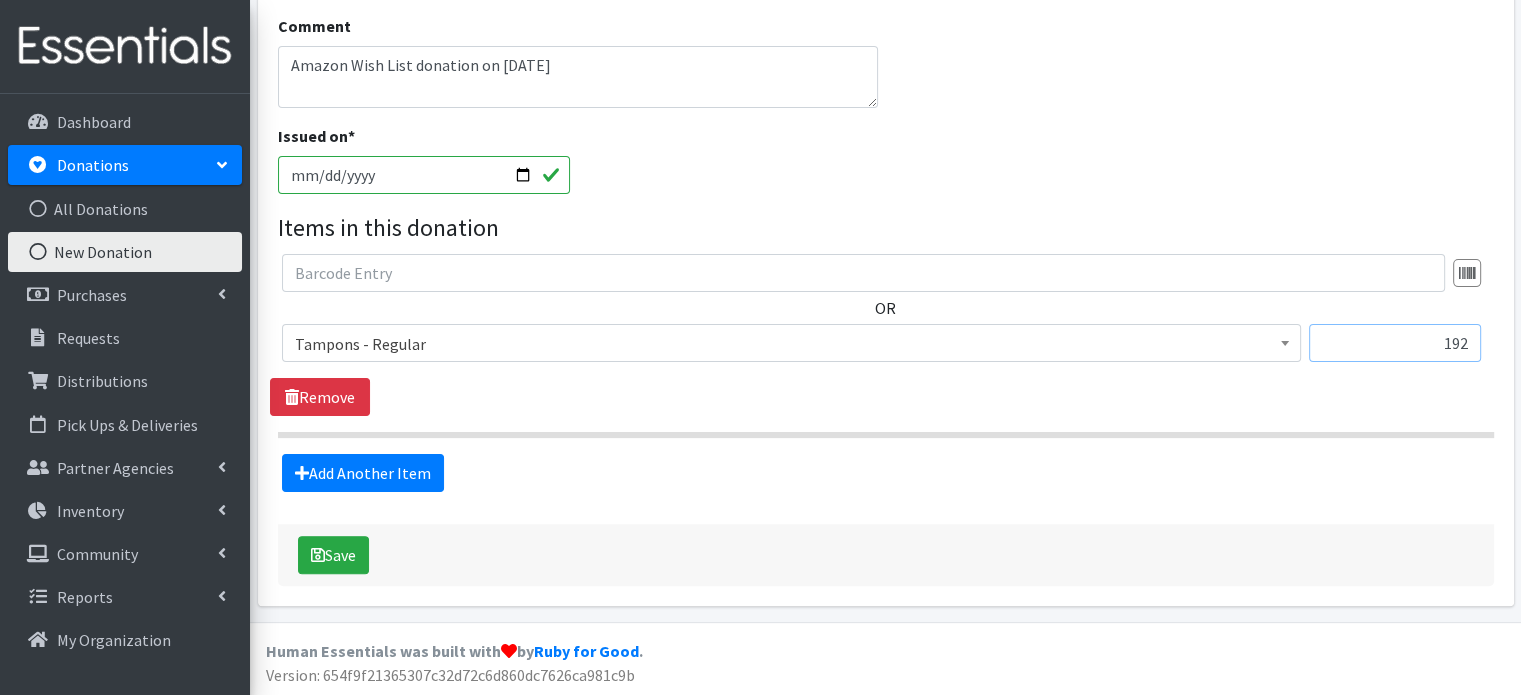 type on "192" 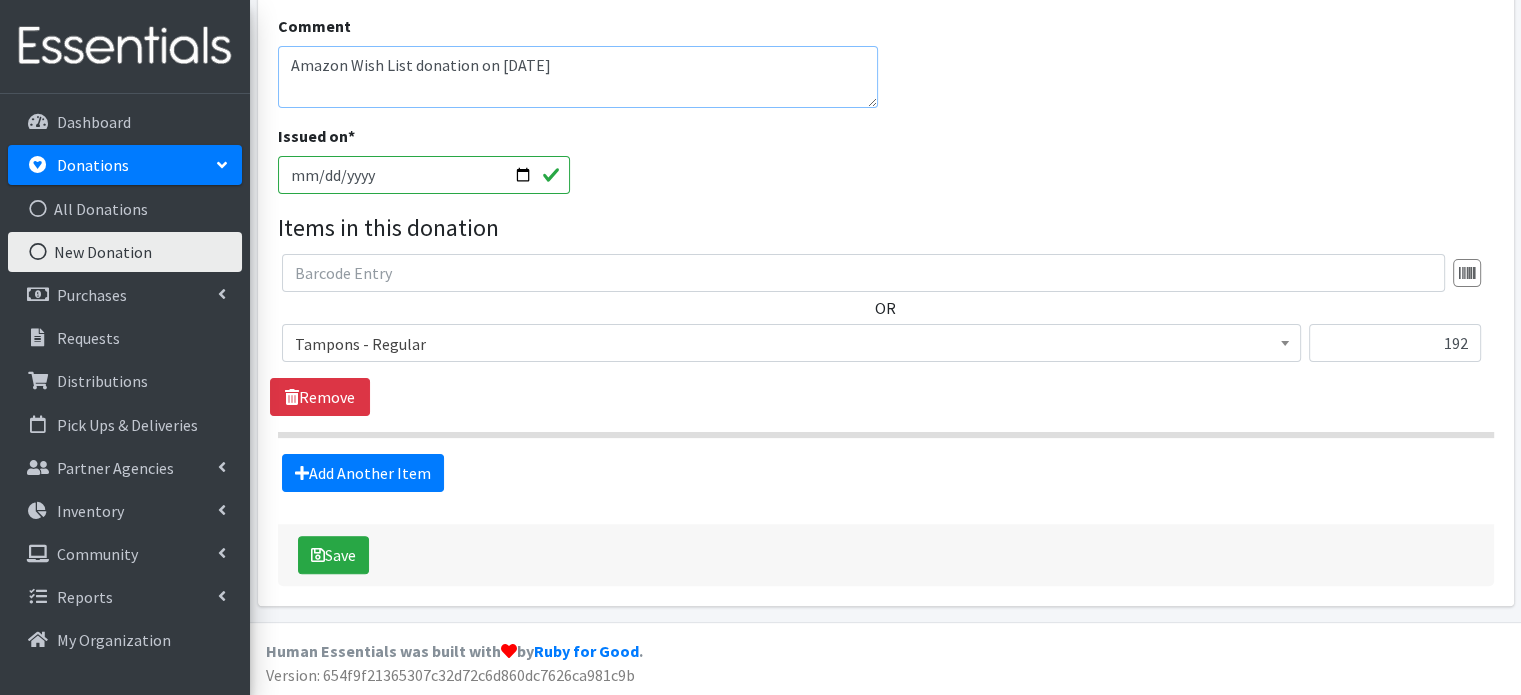 click on "Amazon Wish List donation on 7/15/25" at bounding box center (578, 77) 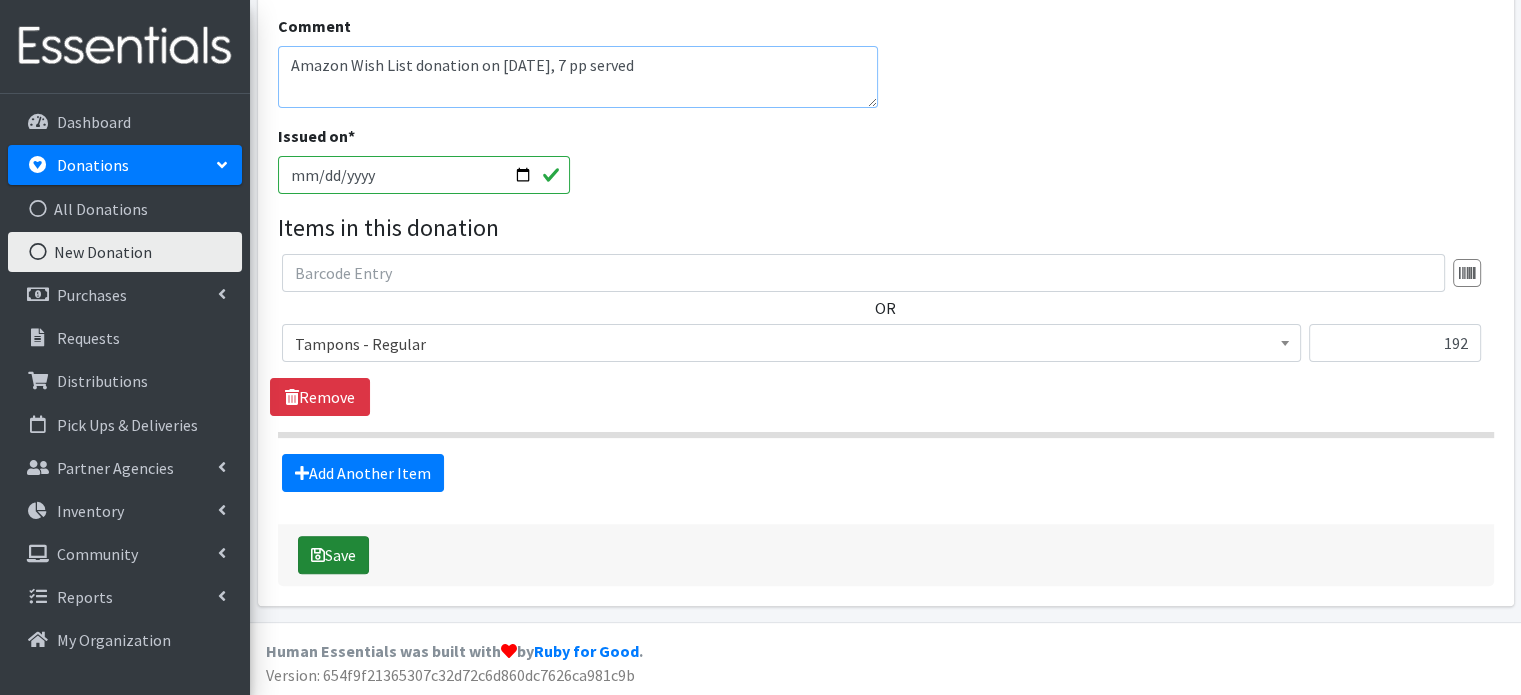 type on "Amazon Wish List donation on 7/15/25, 7 pp served" 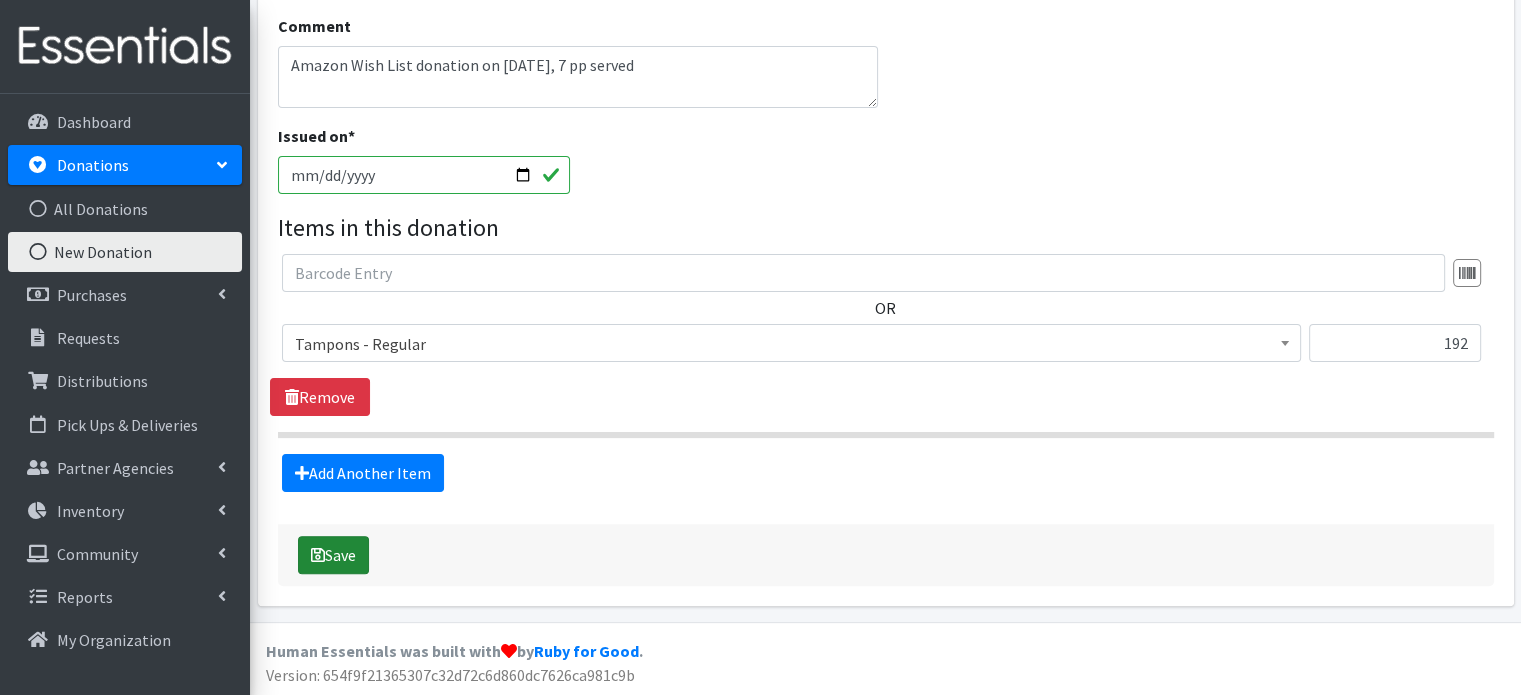 click on "Save" at bounding box center [333, 555] 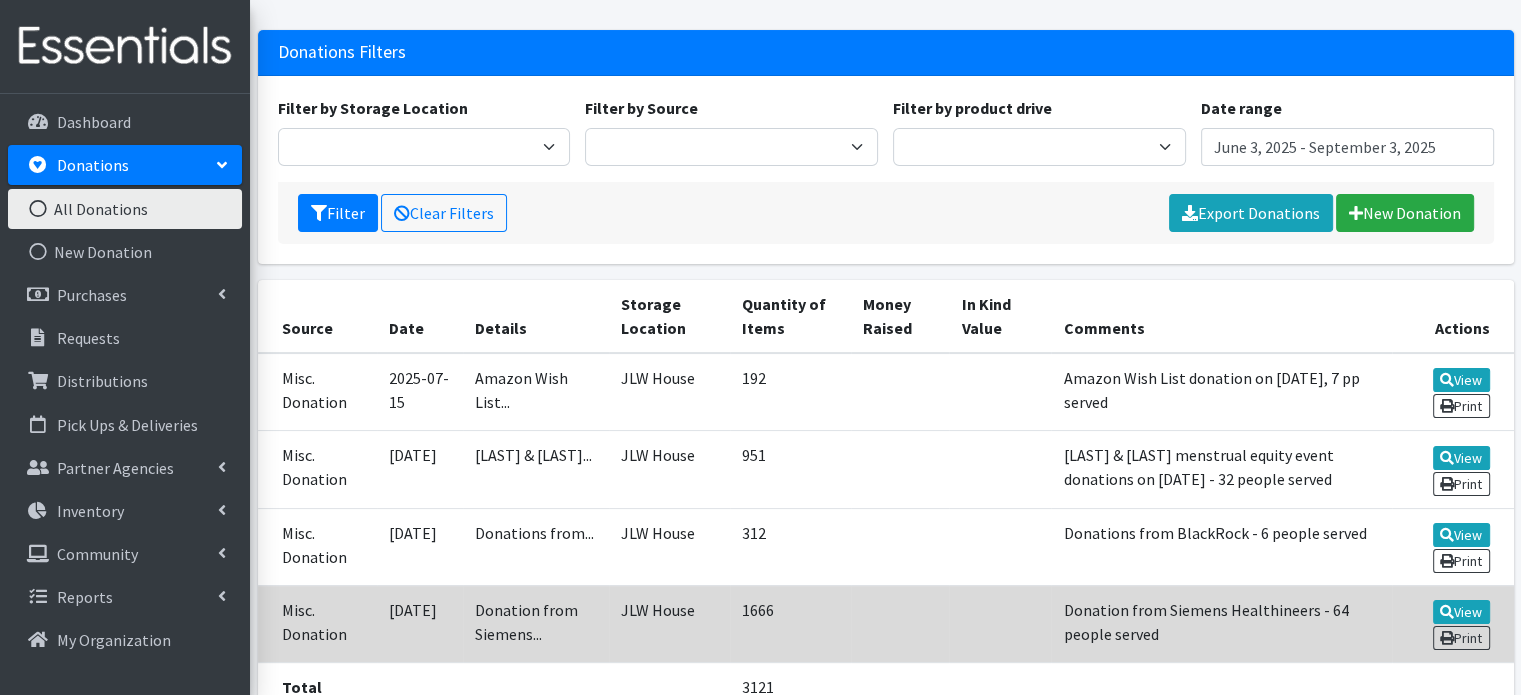 scroll, scrollTop: 0, scrollLeft: 0, axis: both 